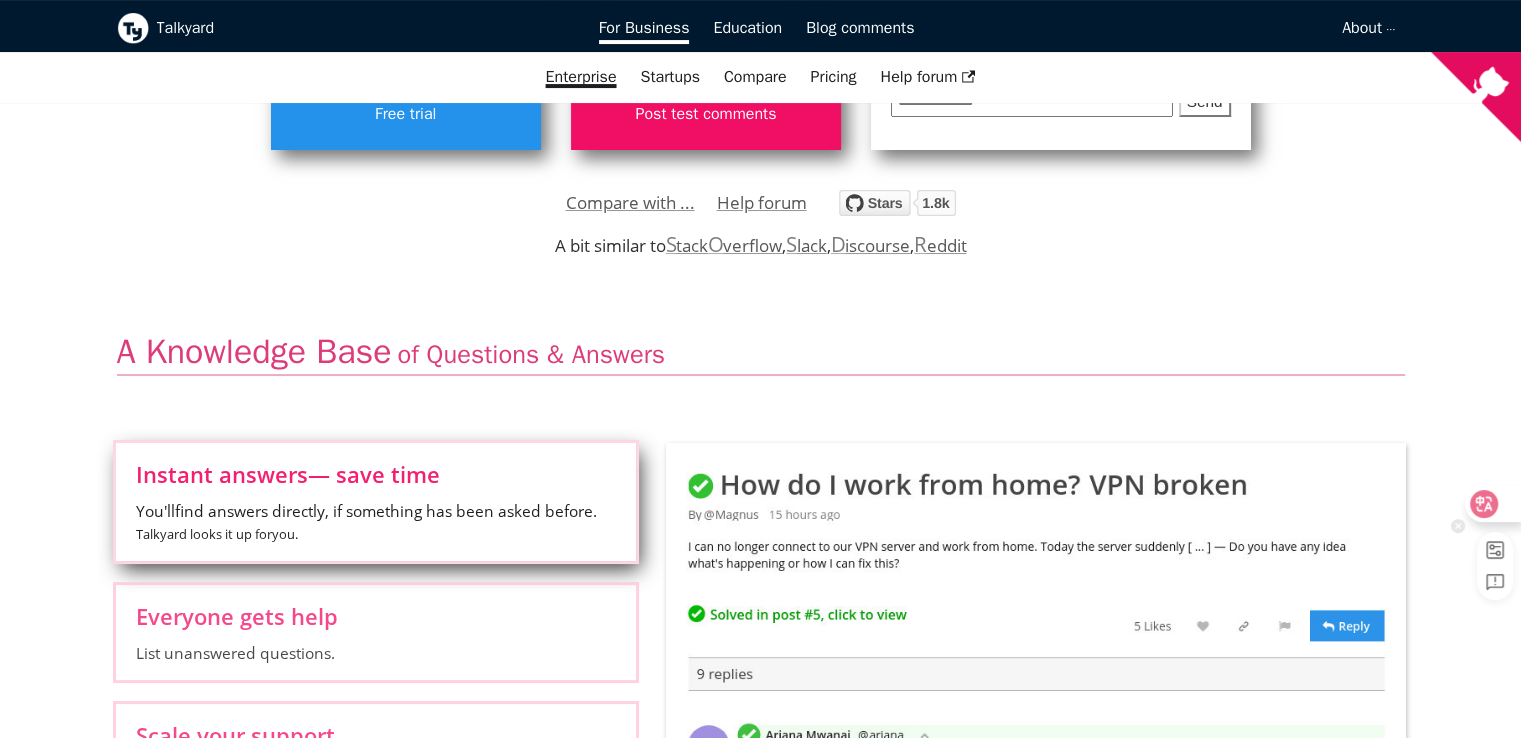 scroll, scrollTop: 500, scrollLeft: 0, axis: vertical 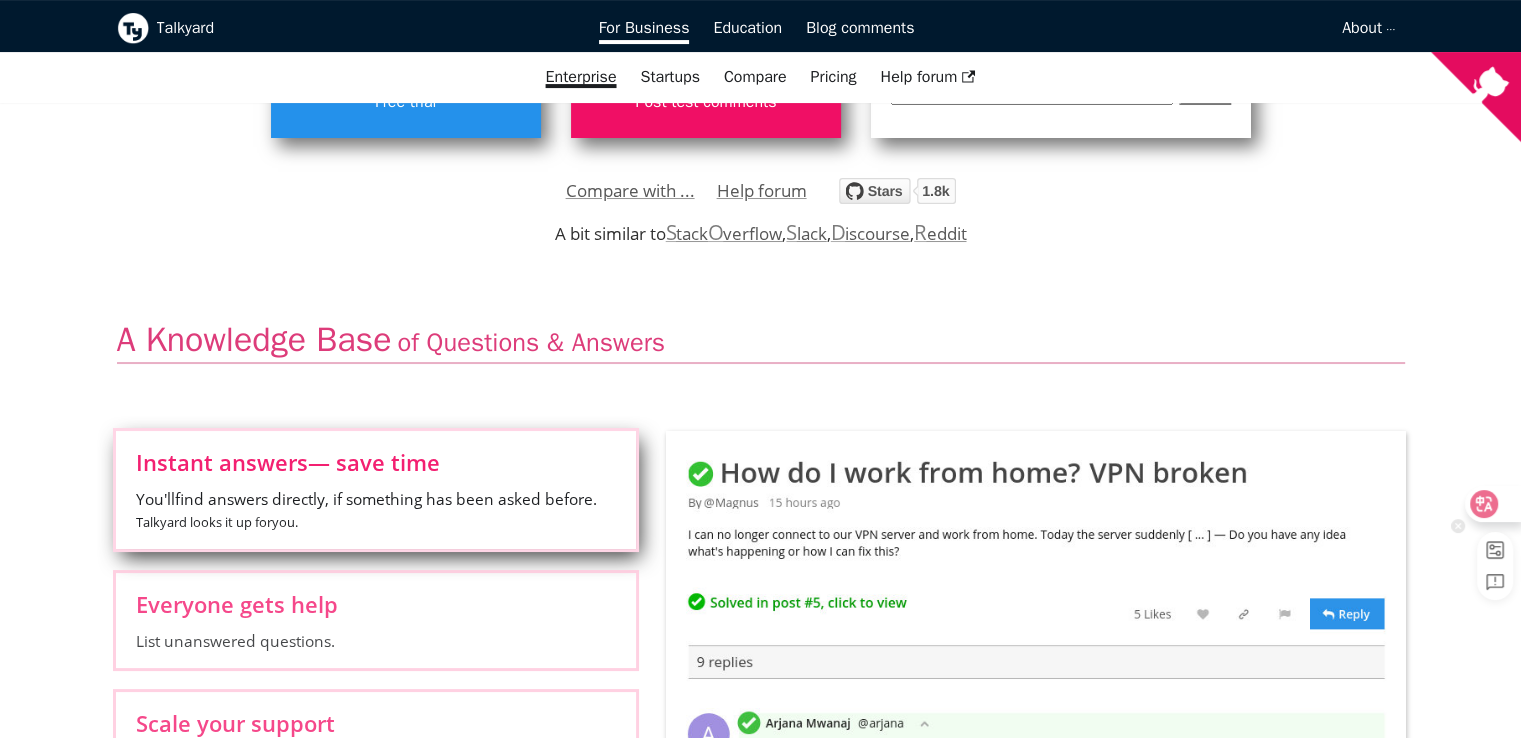 click 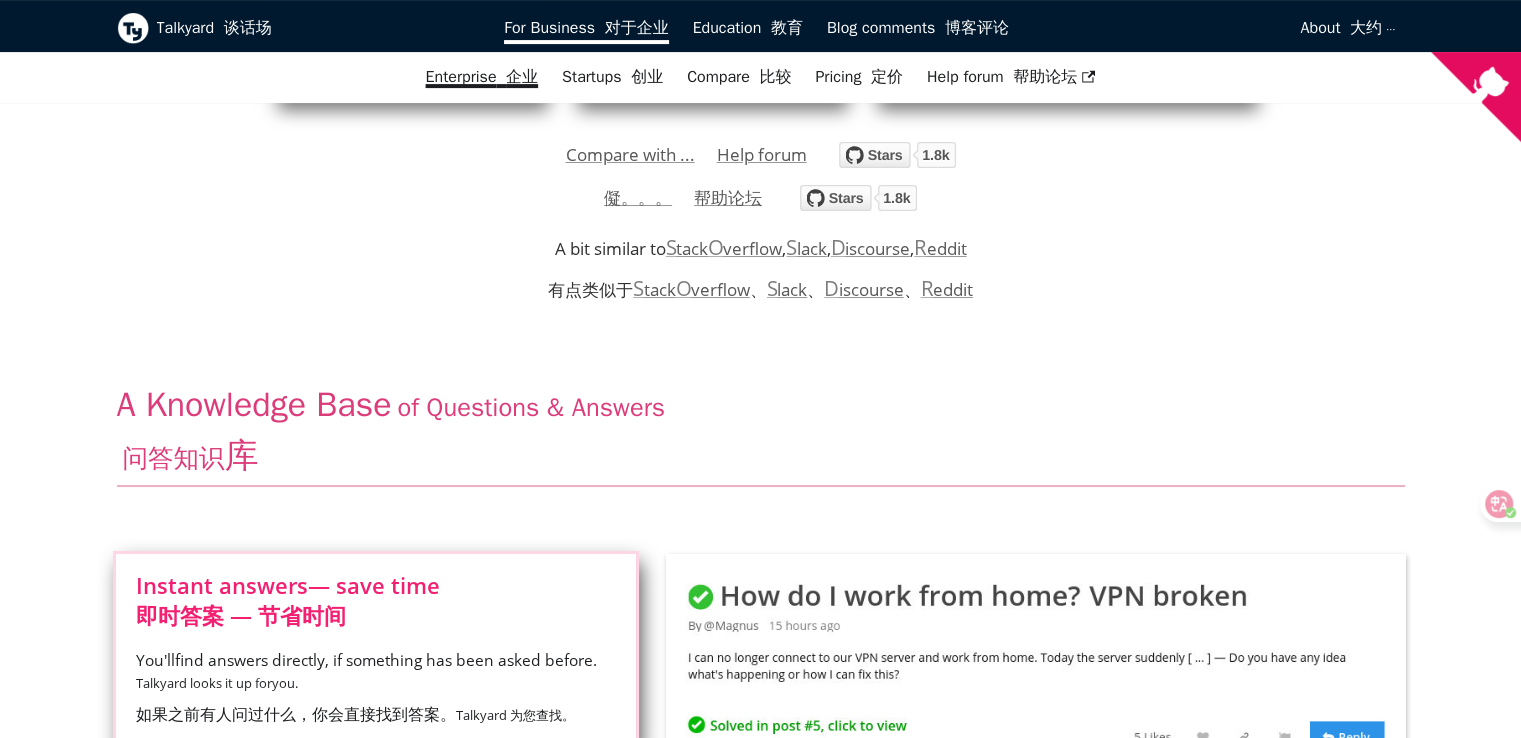 scroll, scrollTop: 400, scrollLeft: 0, axis: vertical 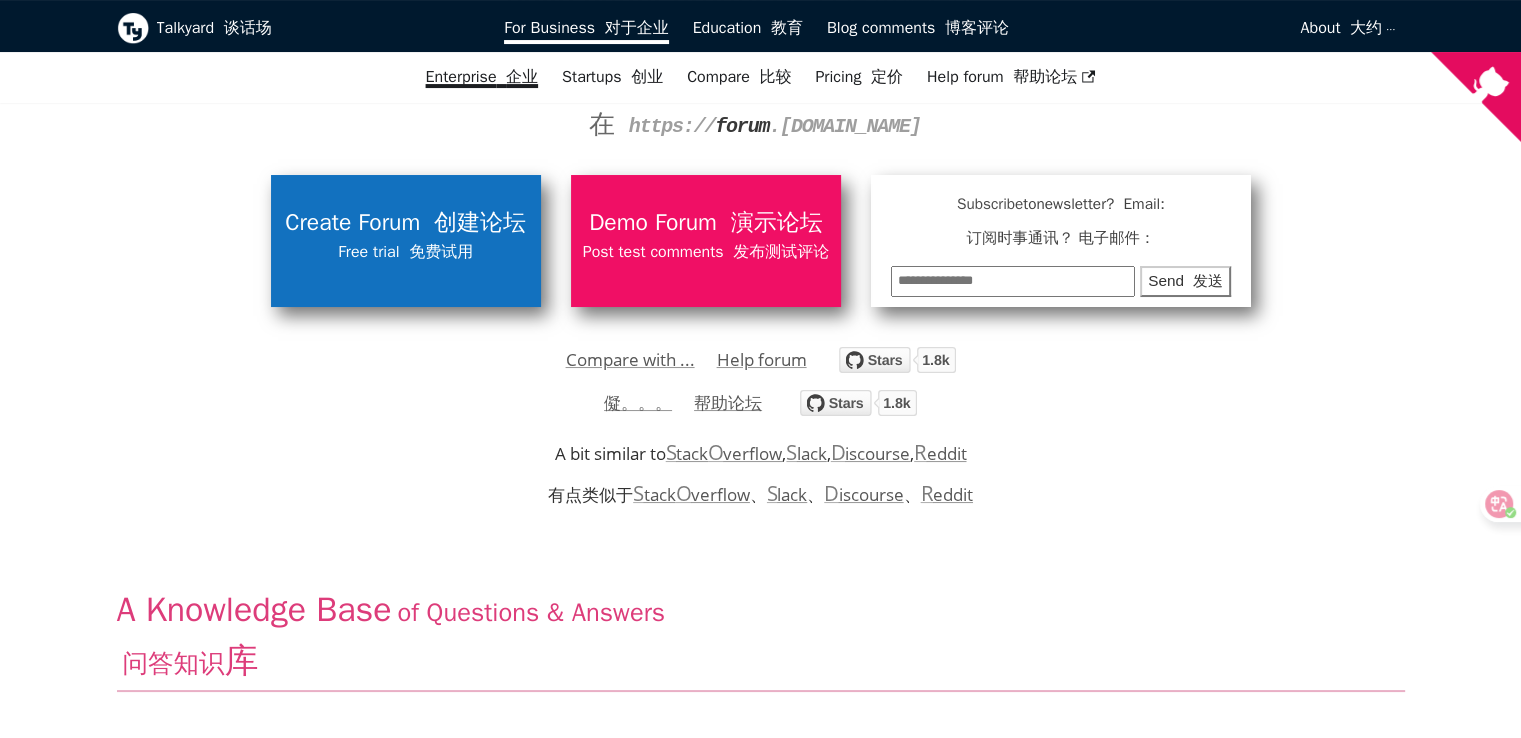 click on "免费试用" at bounding box center [441, 252] 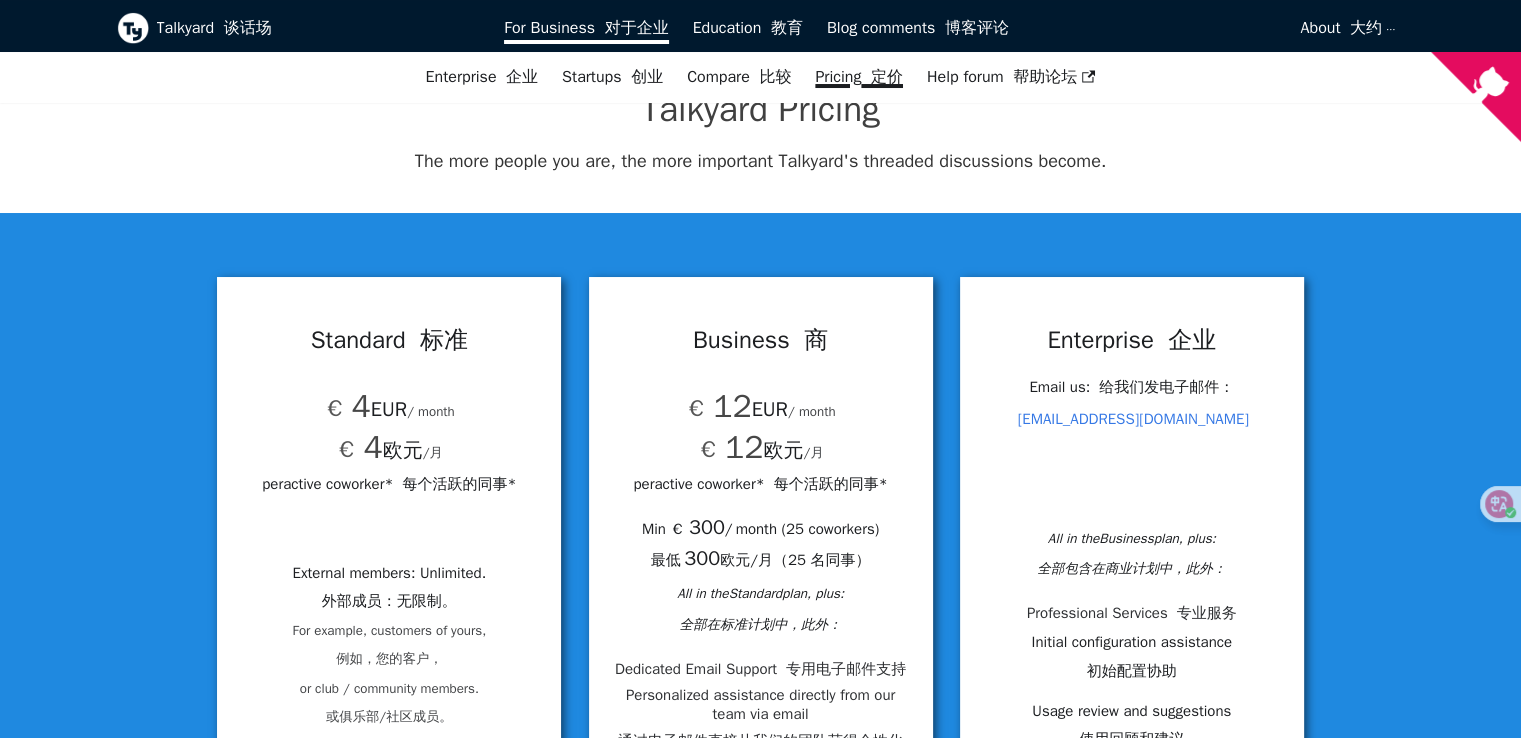 scroll, scrollTop: 0, scrollLeft: 0, axis: both 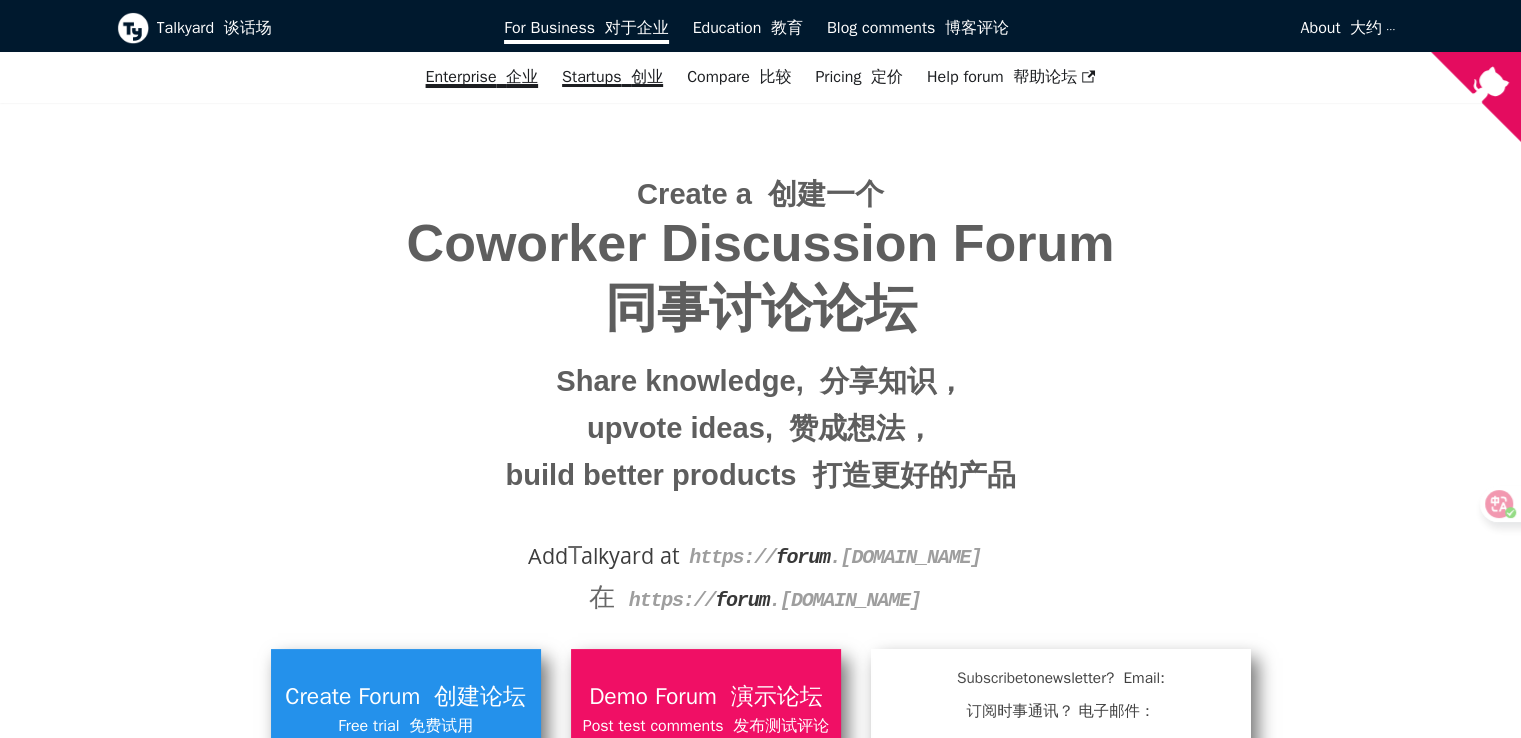 click on "Startups    创业" at bounding box center [612, 77] 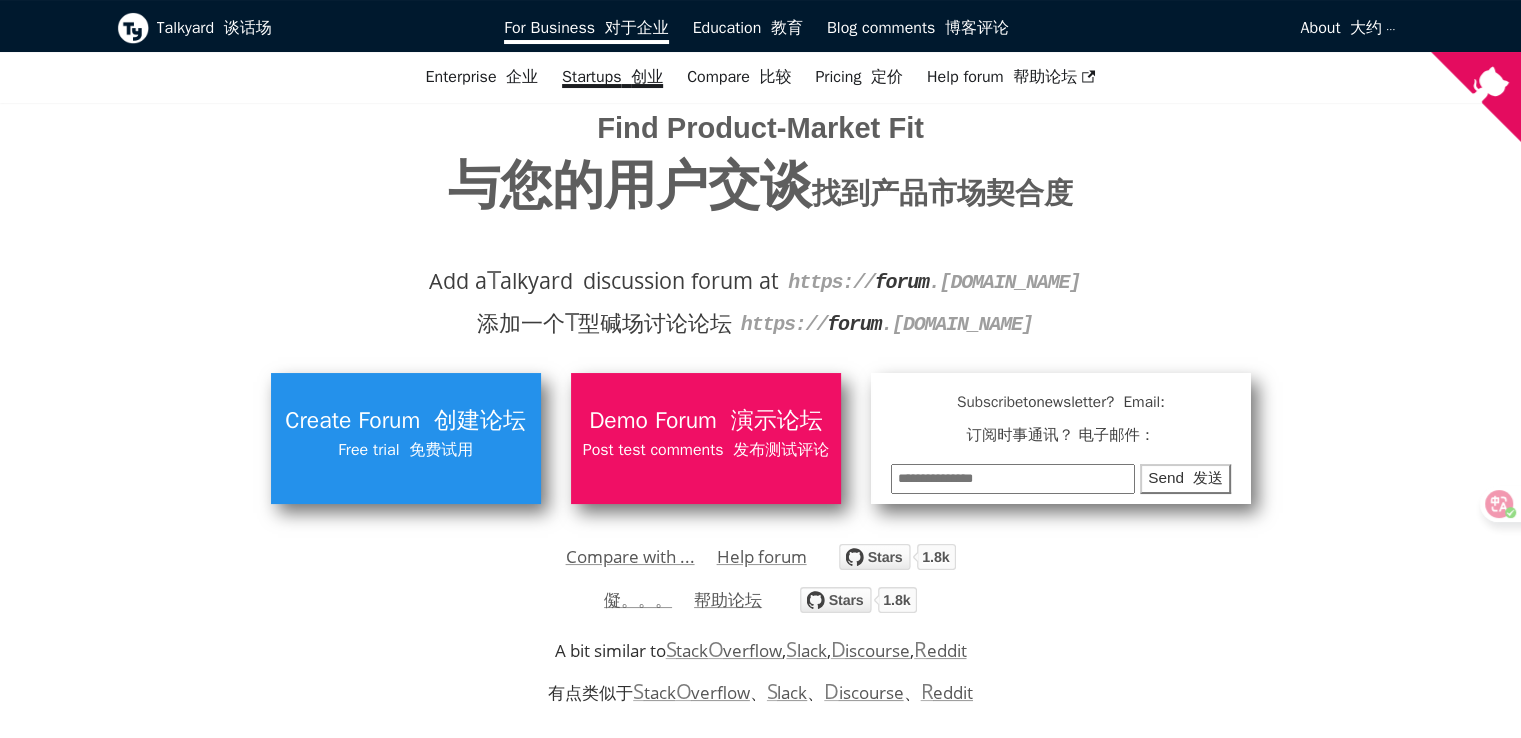 scroll, scrollTop: 200, scrollLeft: 0, axis: vertical 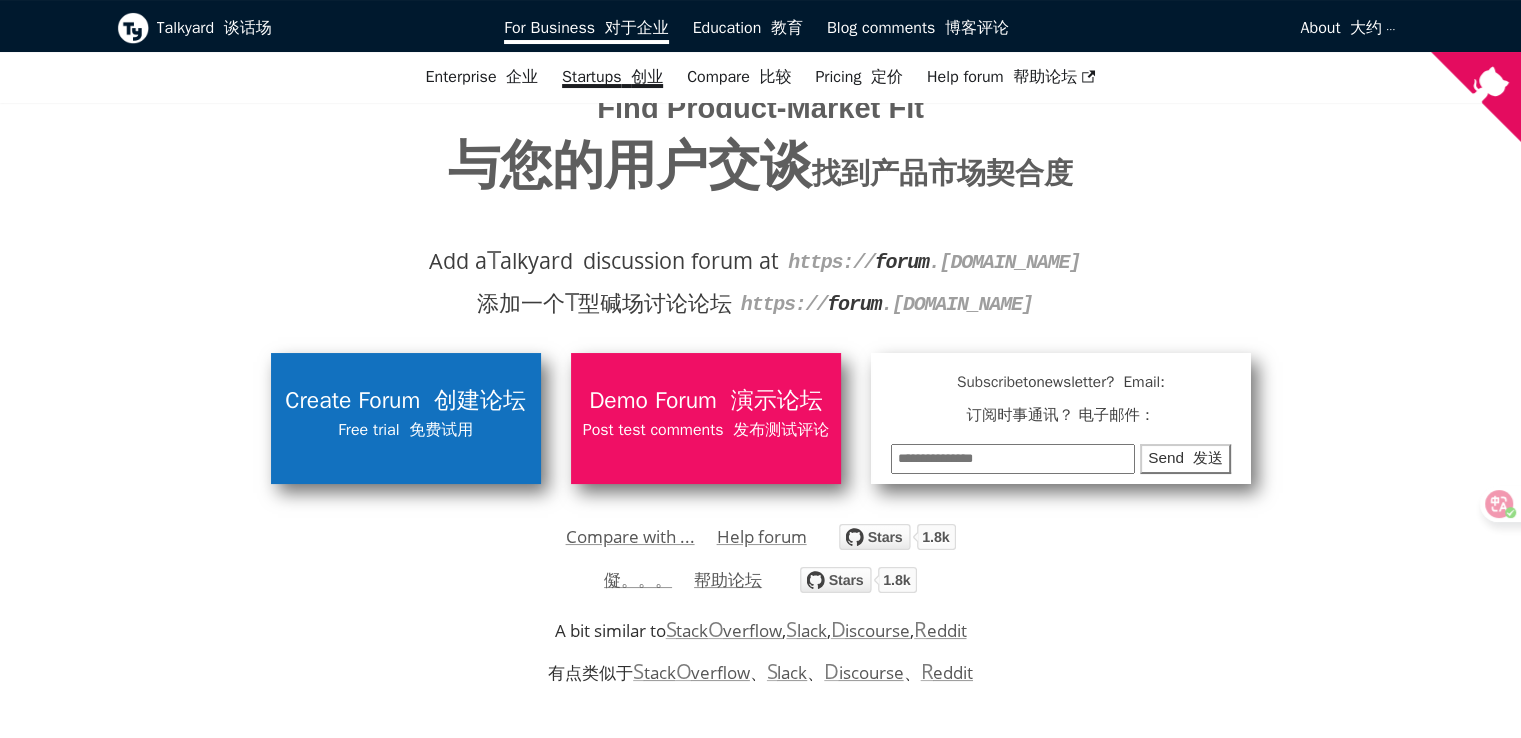 click on "Create Forum    创建论坛" at bounding box center (406, 401) 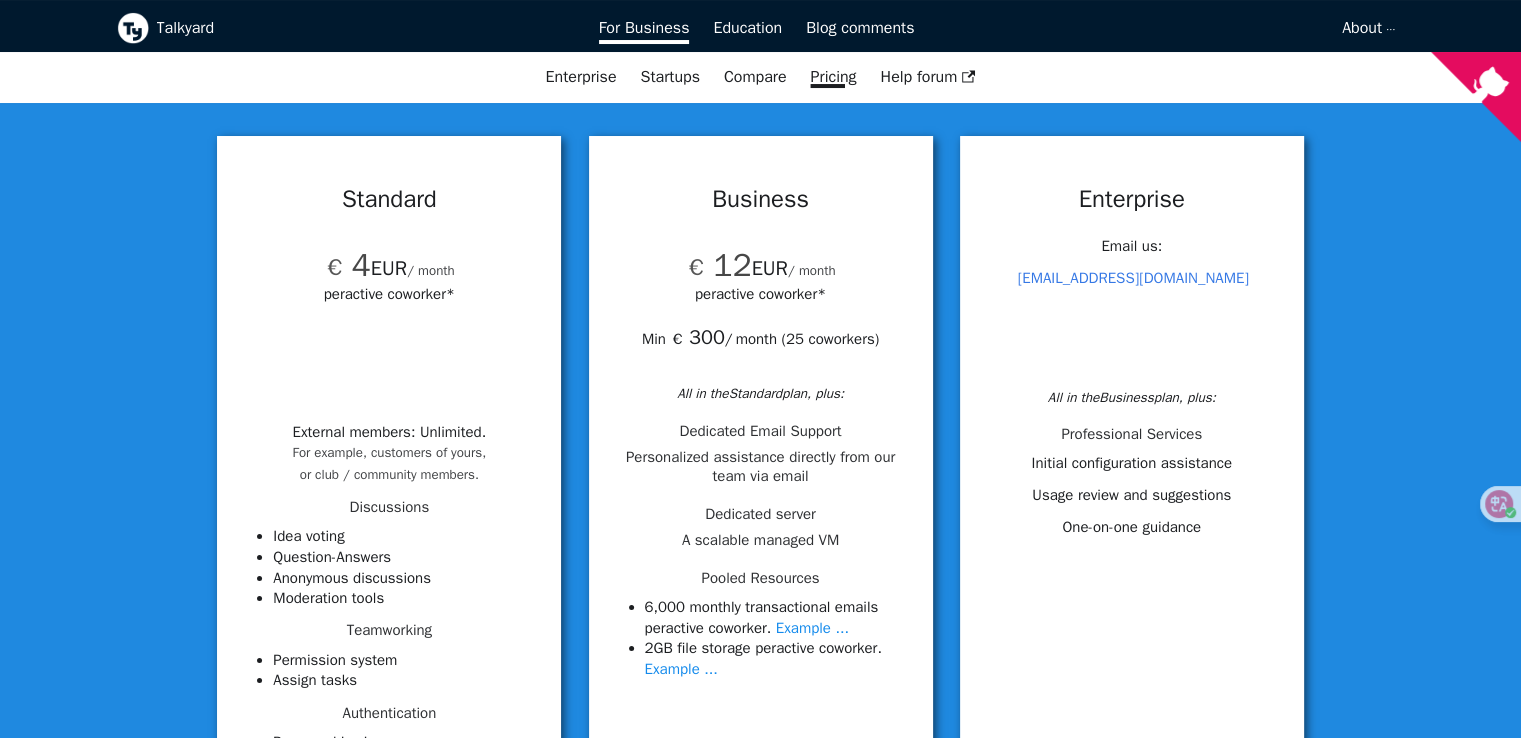 scroll, scrollTop: 0, scrollLeft: 0, axis: both 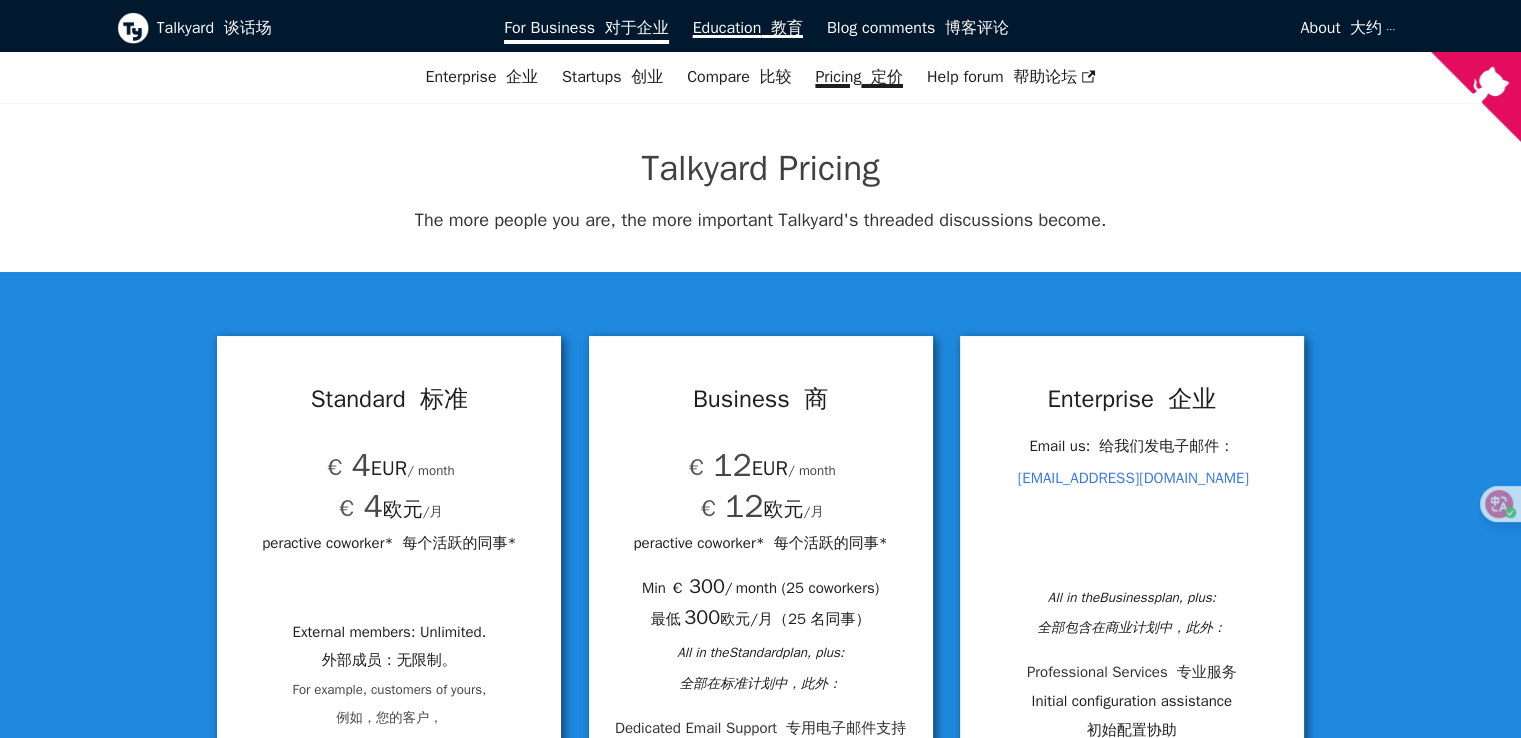 click on "Education    教育" at bounding box center (748, 28) 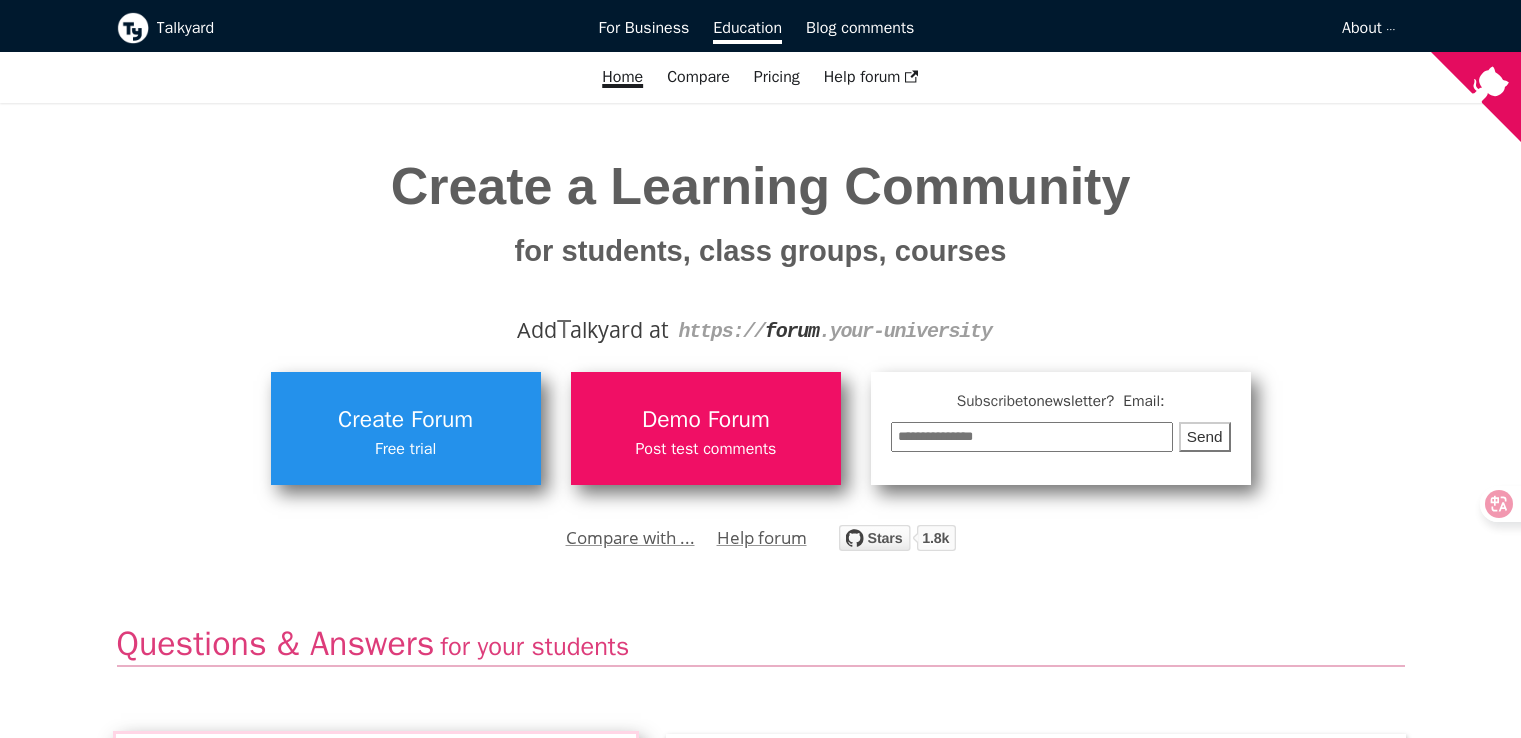 scroll, scrollTop: 0, scrollLeft: 0, axis: both 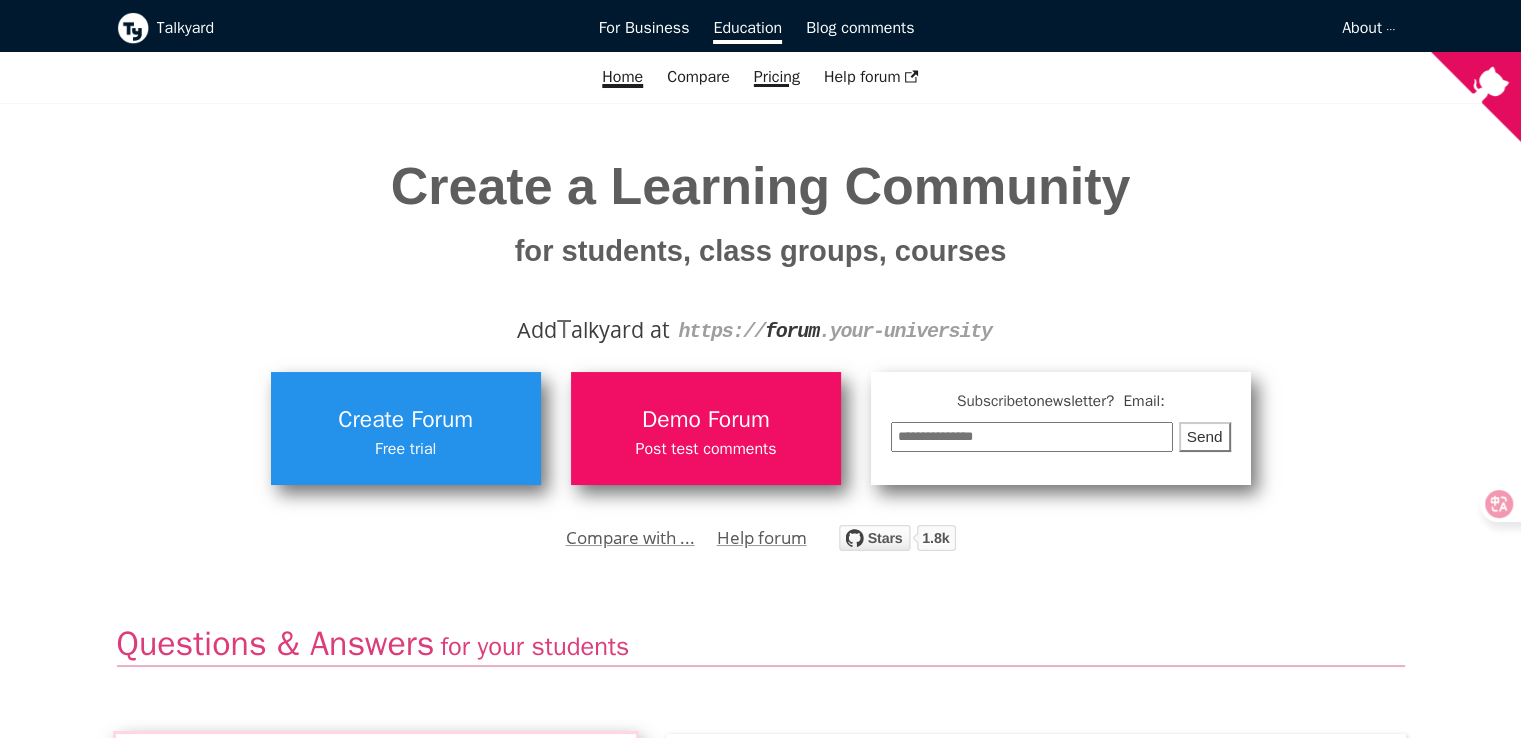 click on "Pricing" at bounding box center (777, 77) 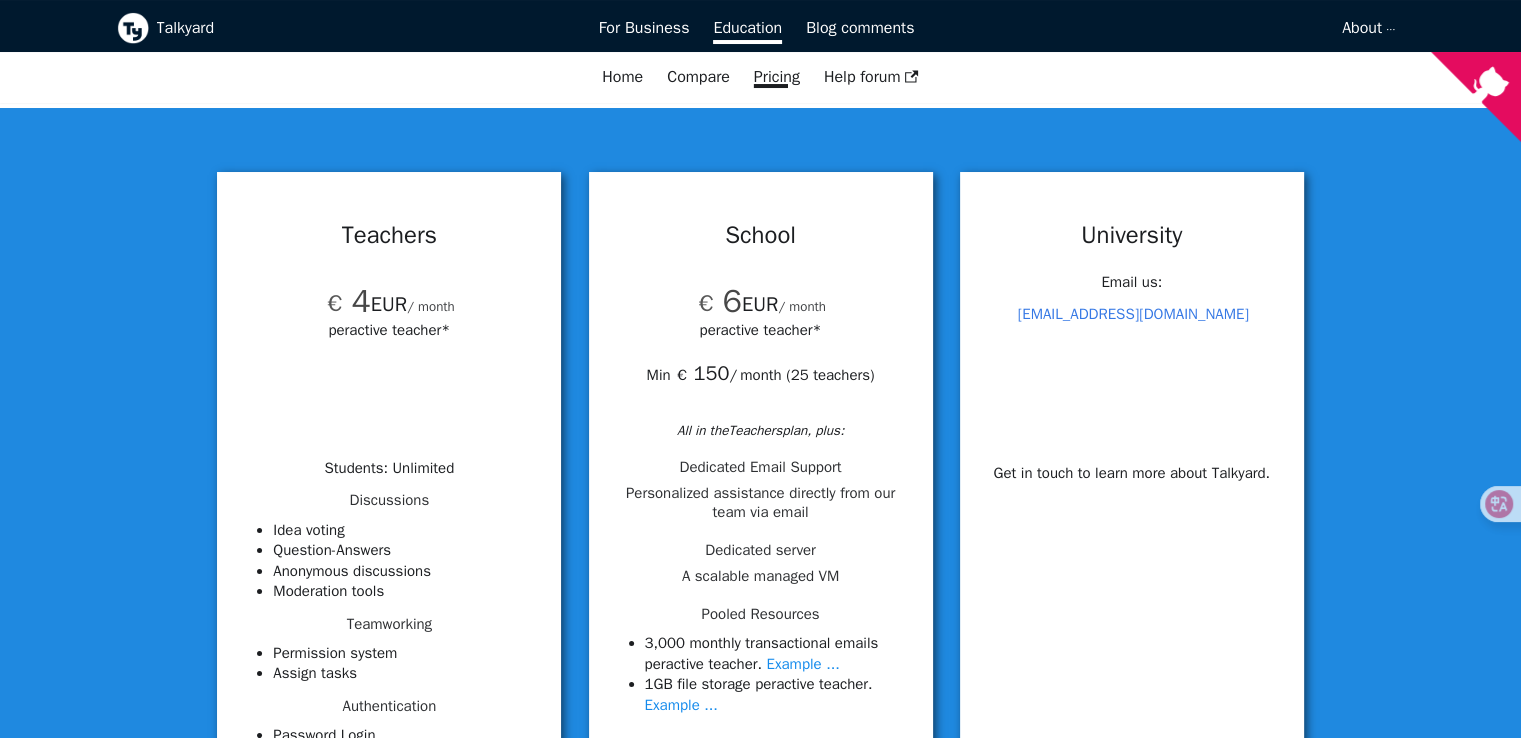 scroll, scrollTop: 200, scrollLeft: 0, axis: vertical 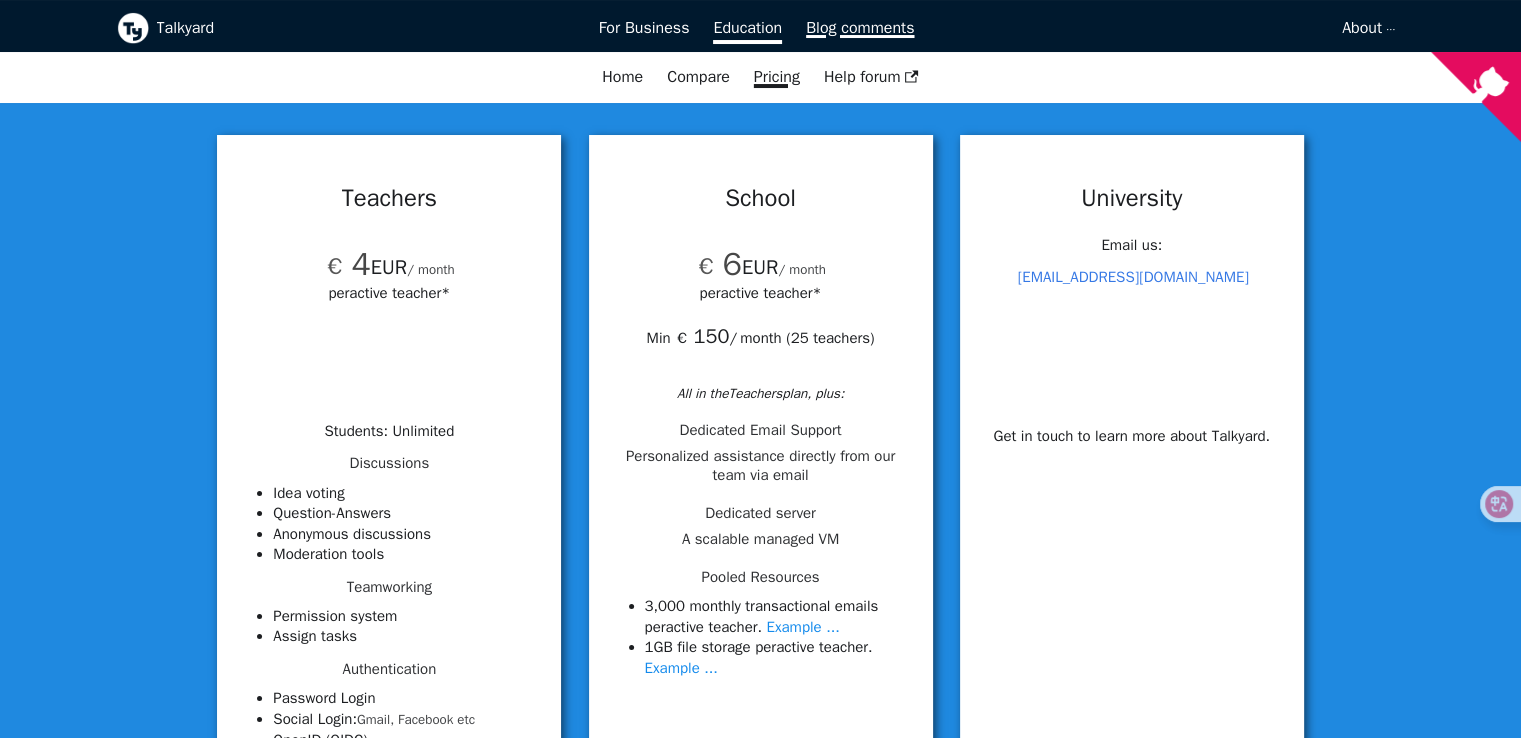 click on "Blog comments" at bounding box center (860, 28) 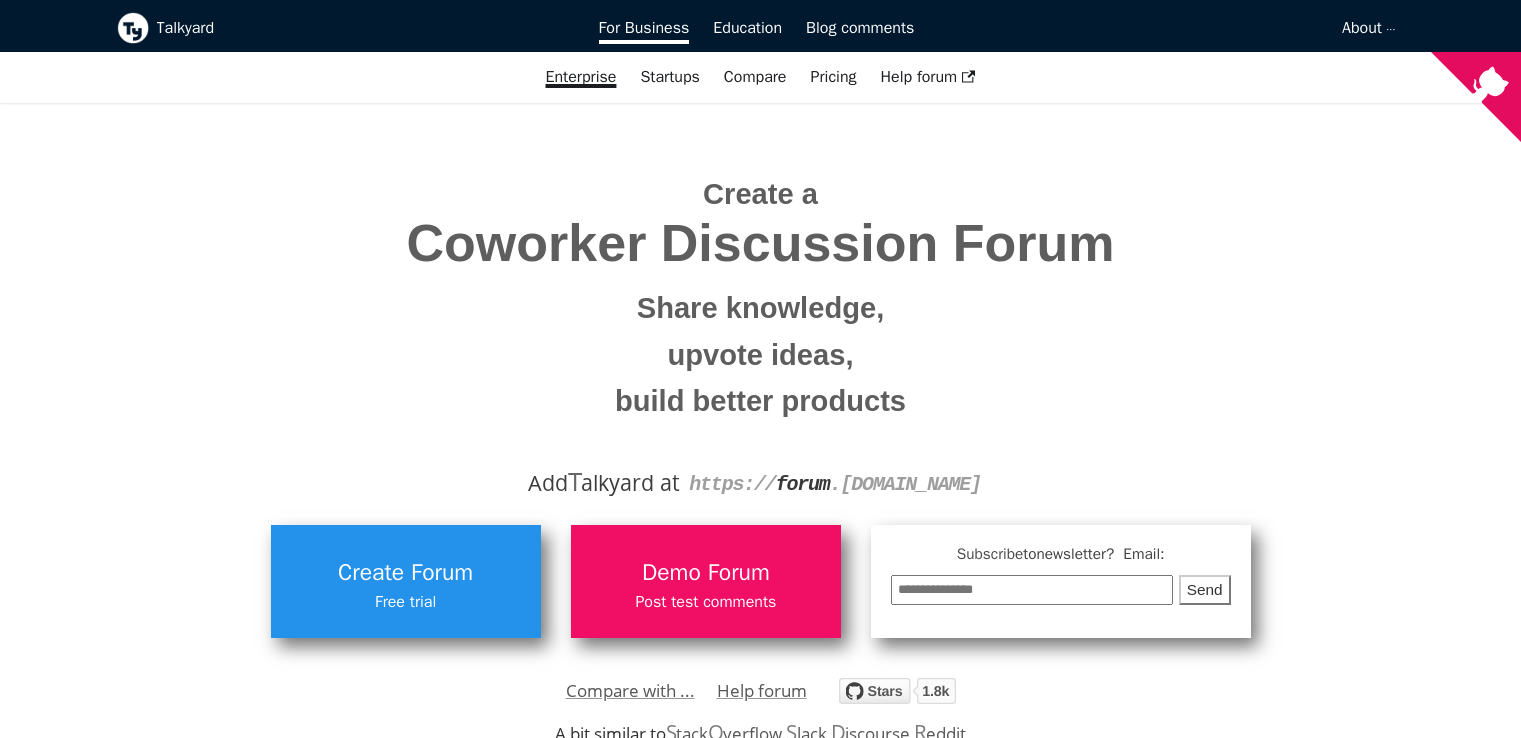scroll, scrollTop: 0, scrollLeft: 0, axis: both 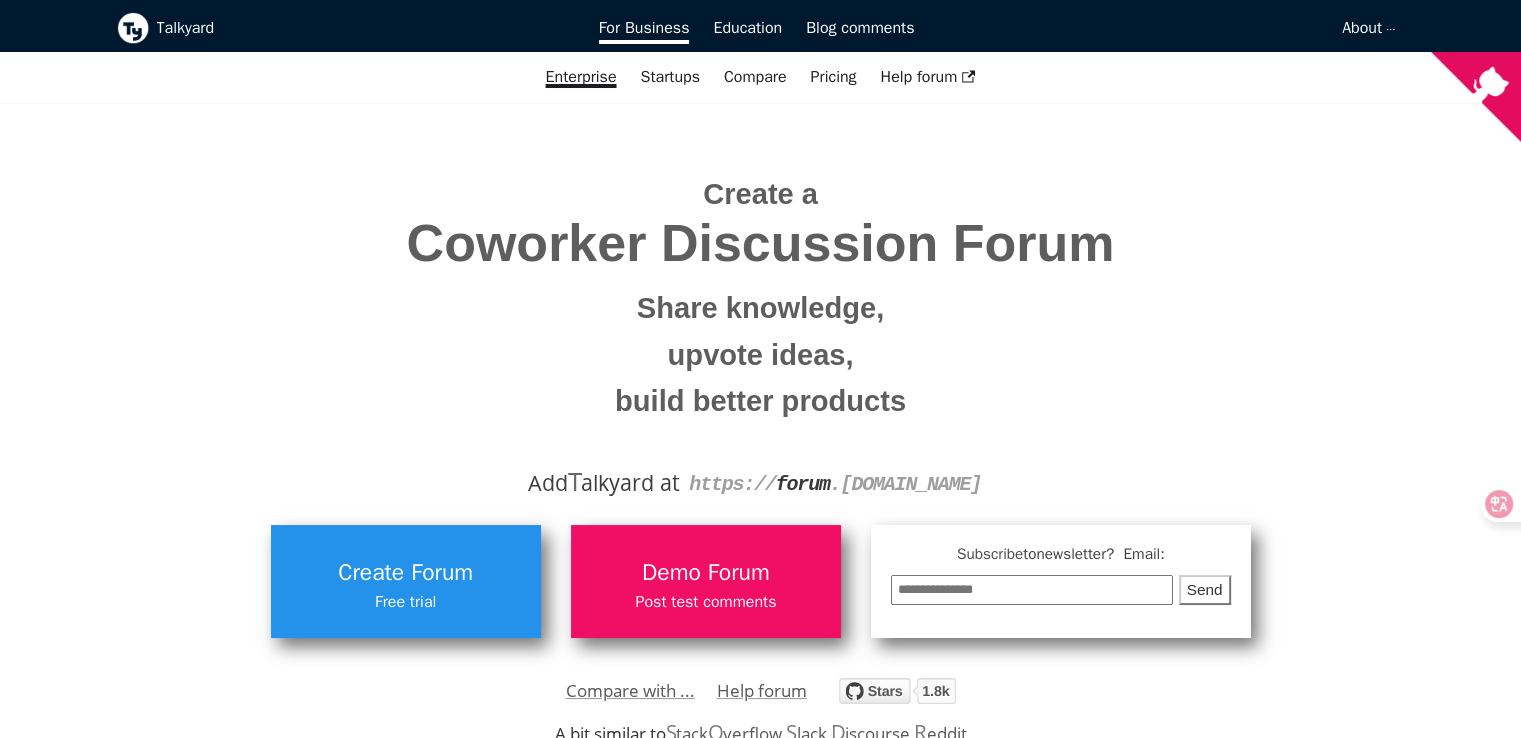 click on "Talkyard" at bounding box center [364, 28] 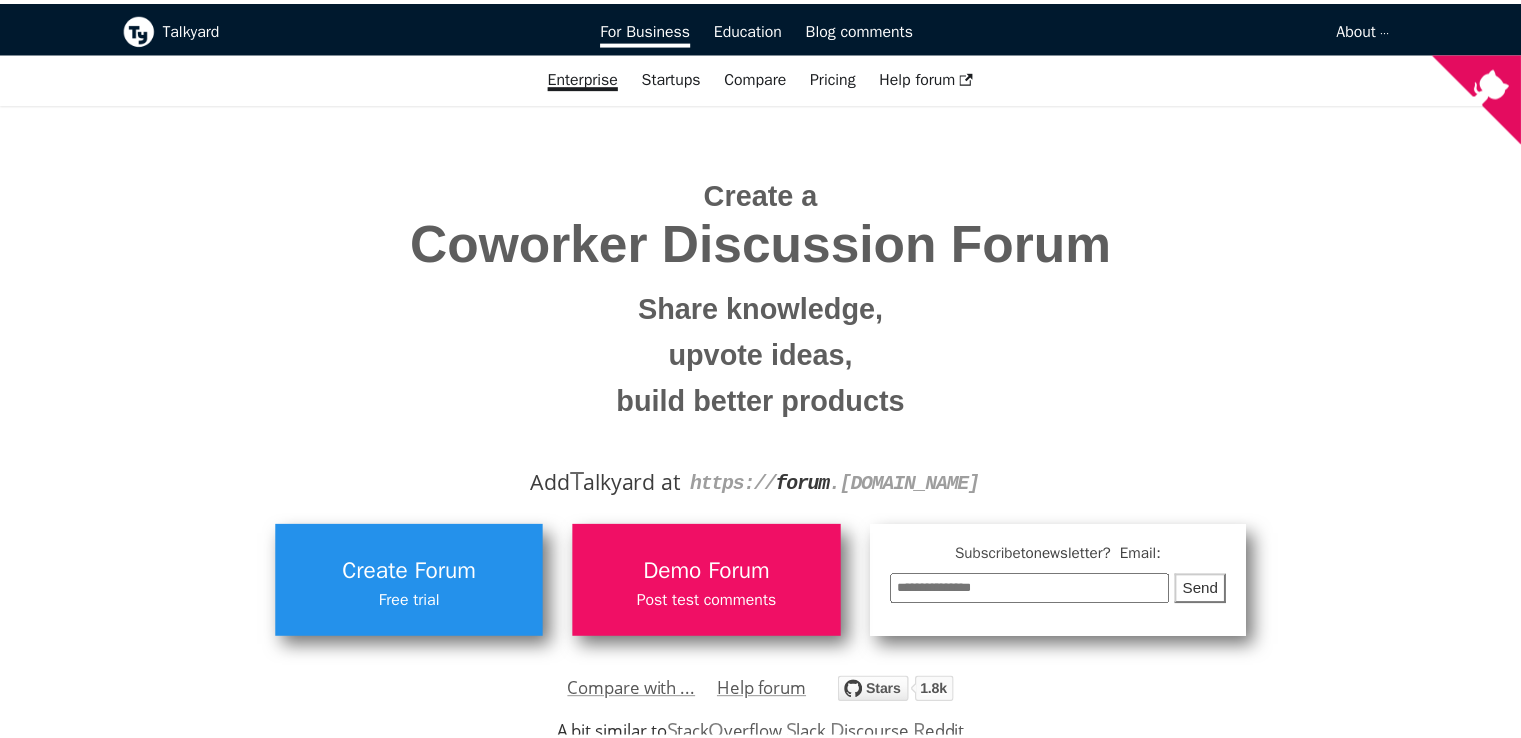 scroll, scrollTop: 0, scrollLeft: 0, axis: both 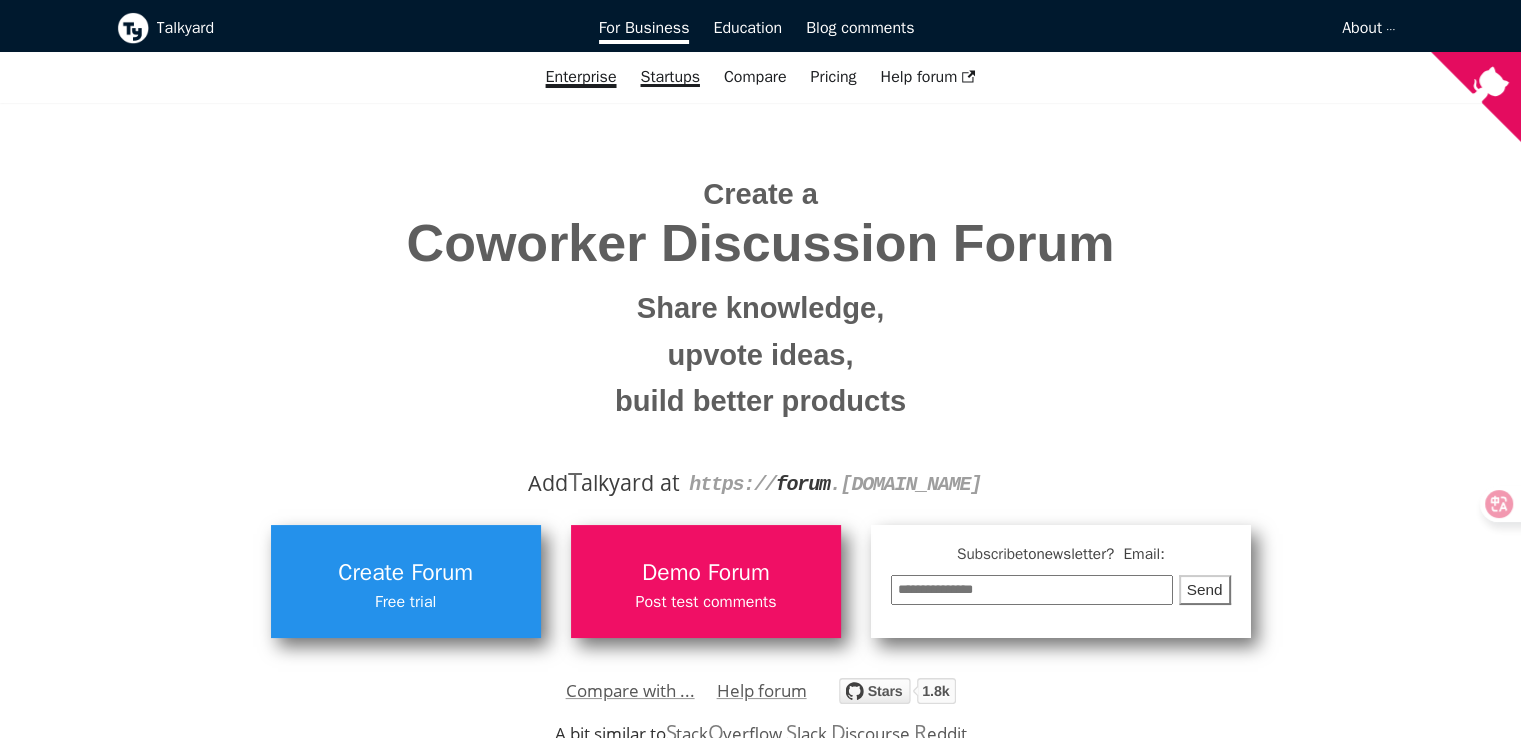 click on "Startups" at bounding box center [669, 77] 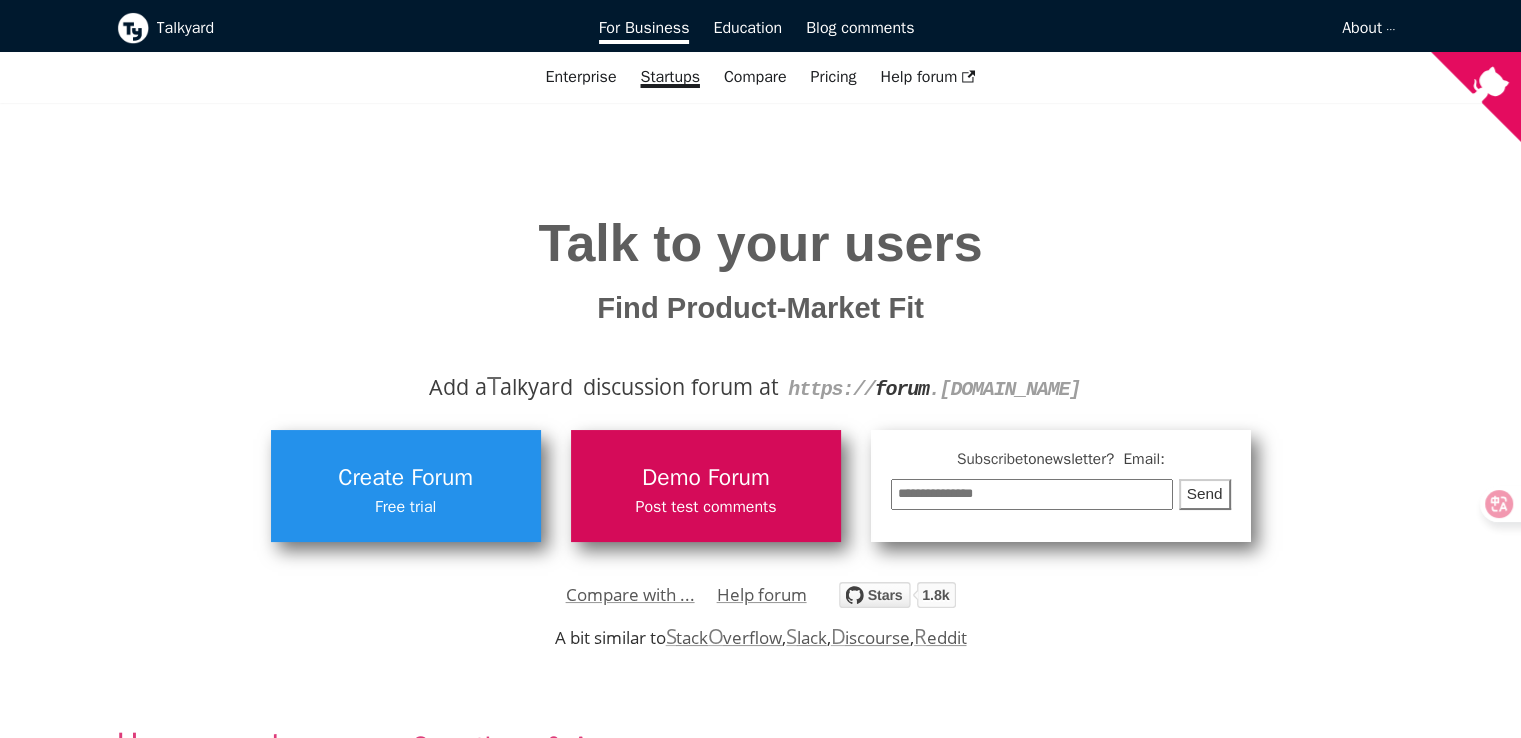 click on "Demo Forum Post test comments" at bounding box center (706, 486) 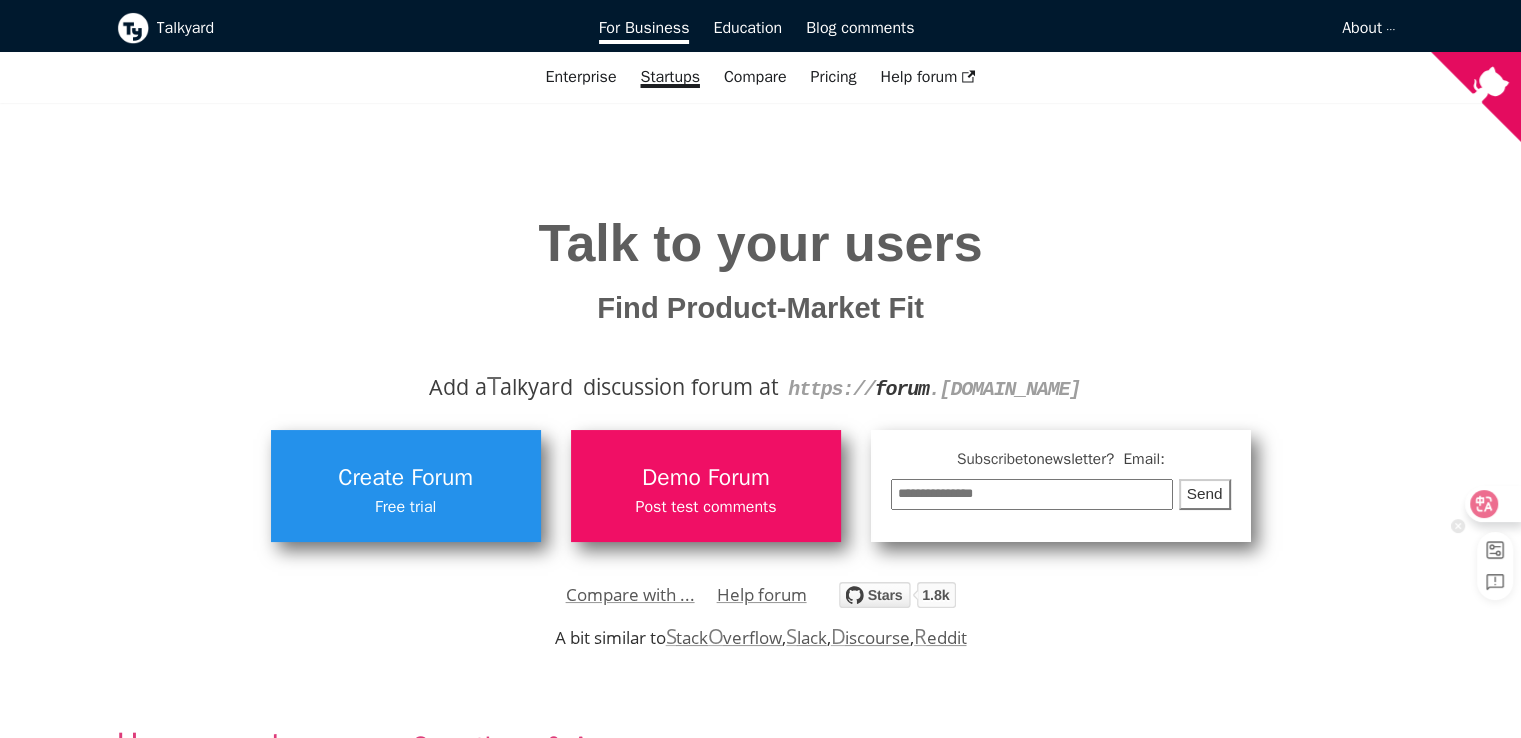 click 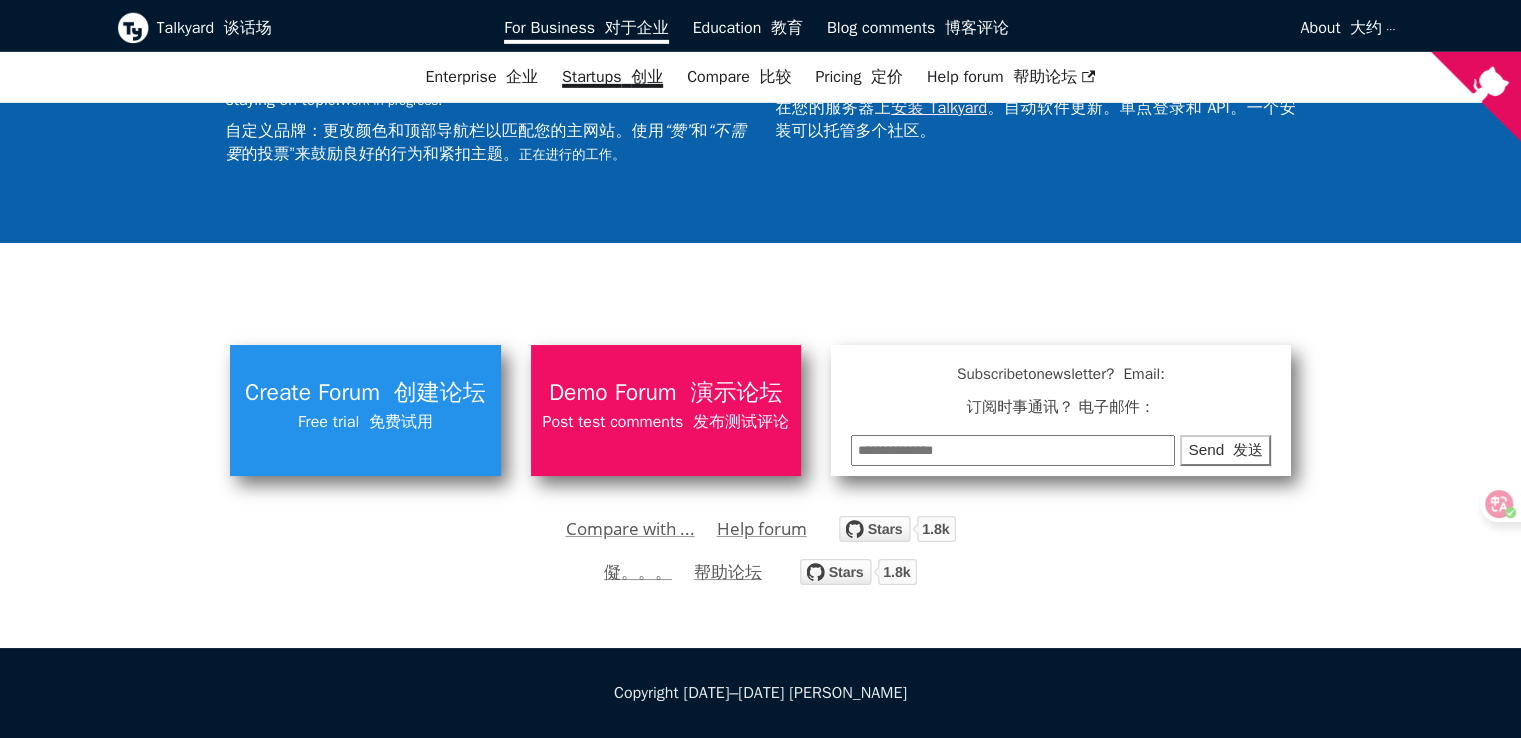 scroll, scrollTop: 6616, scrollLeft: 0, axis: vertical 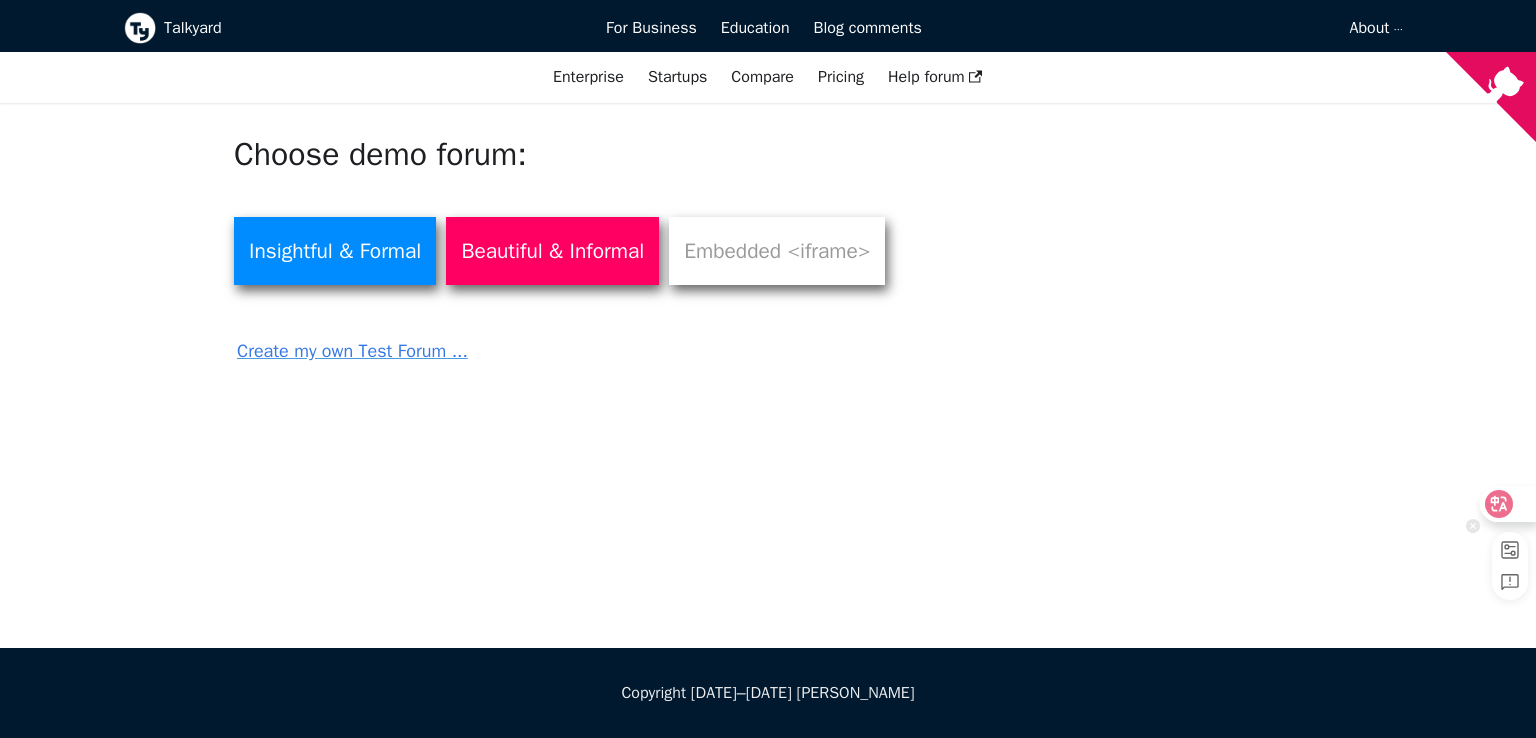 click 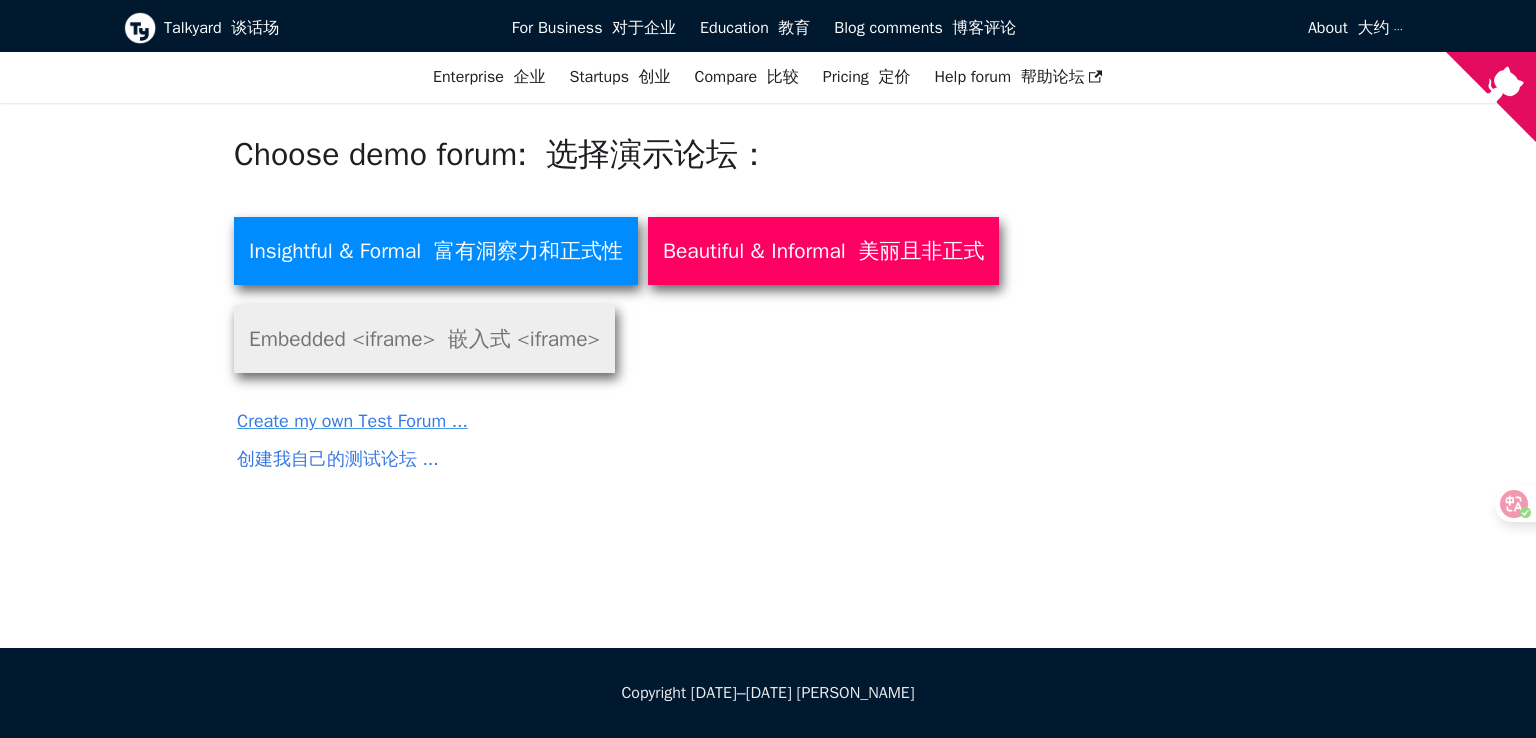 click on "Embedded <iframe>    嵌入式 <iframe>" at bounding box center [424, 339] 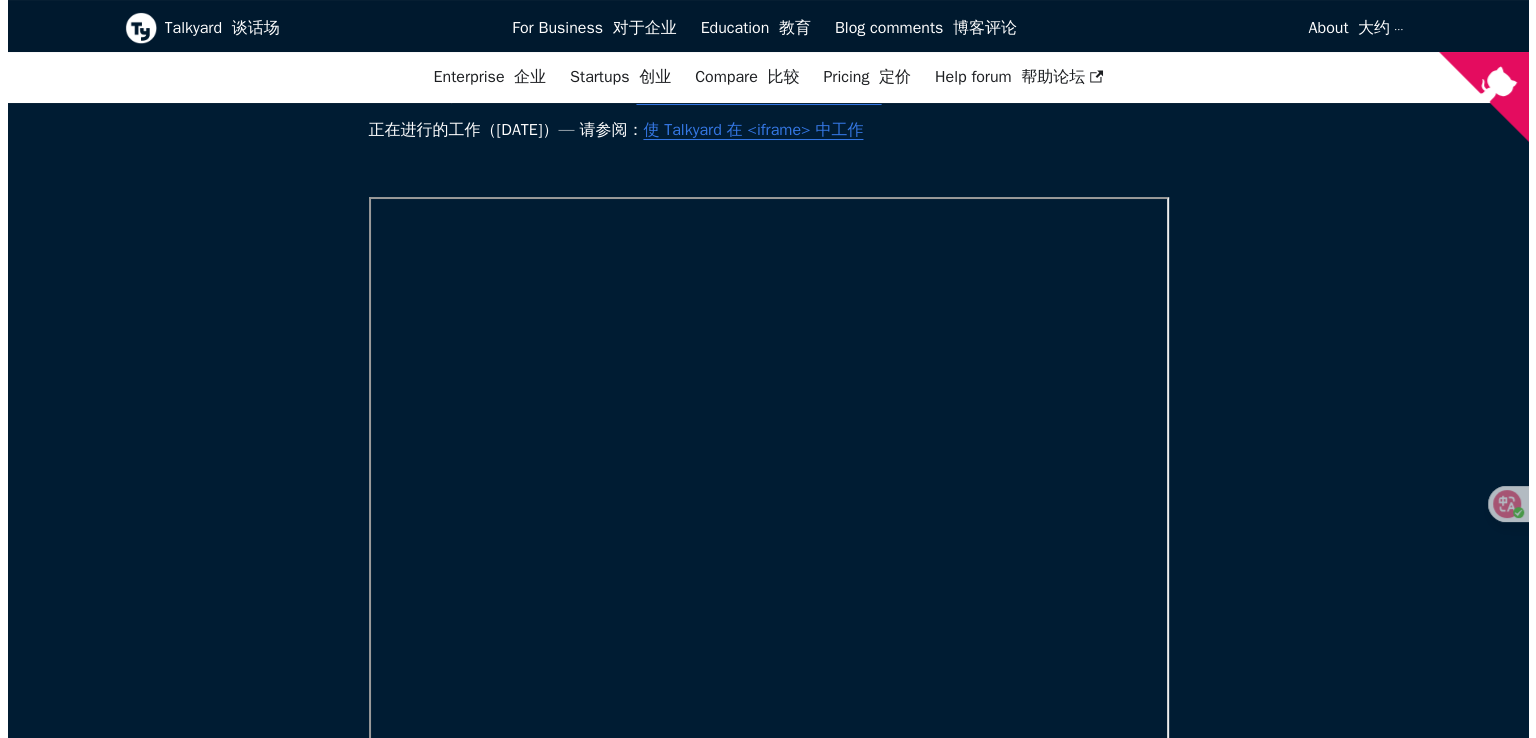 scroll, scrollTop: 0, scrollLeft: 0, axis: both 